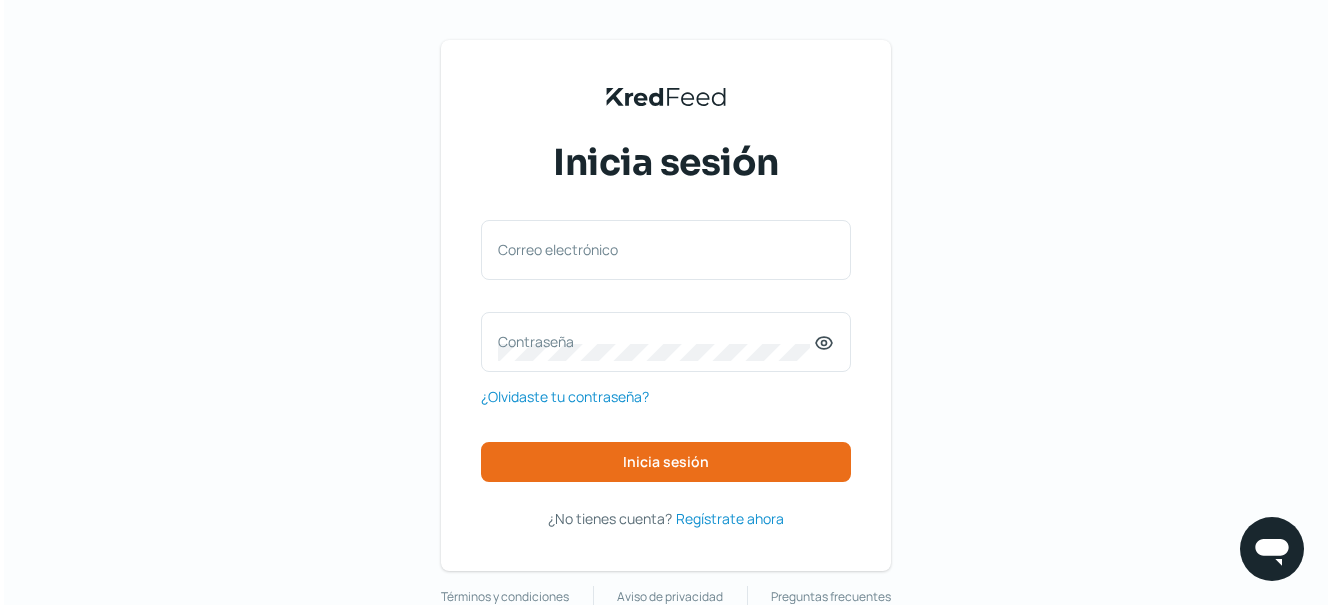 scroll, scrollTop: 0, scrollLeft: 0, axis: both 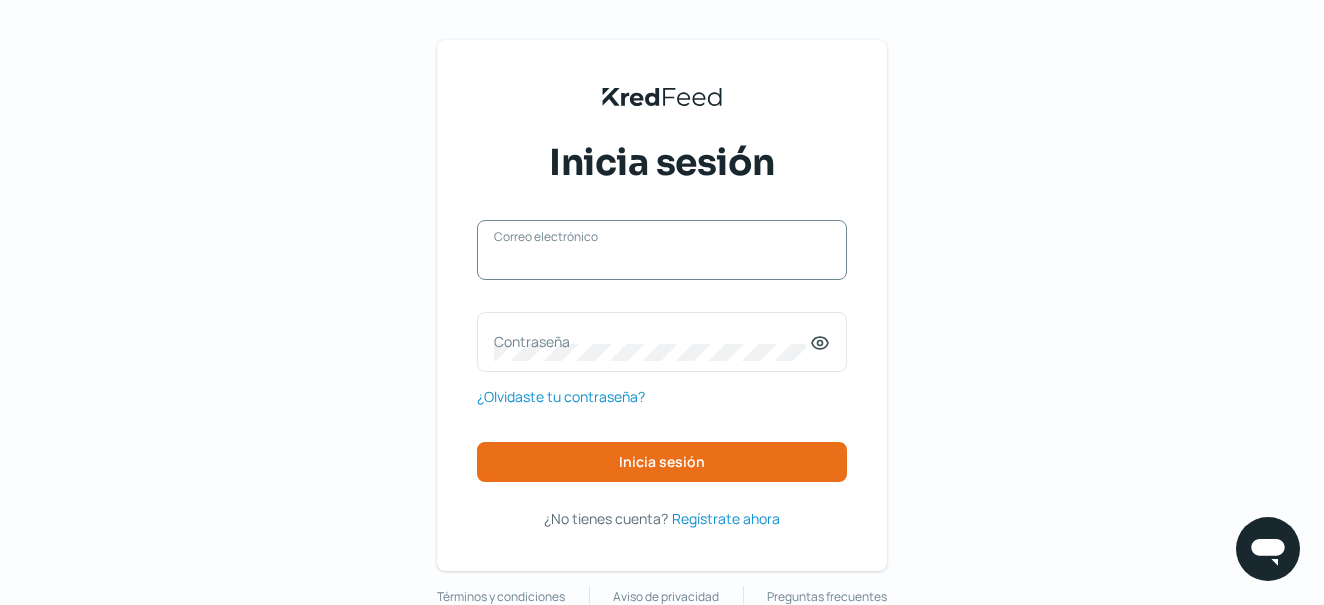 click on "Correo electrónico" at bounding box center [662, 260] 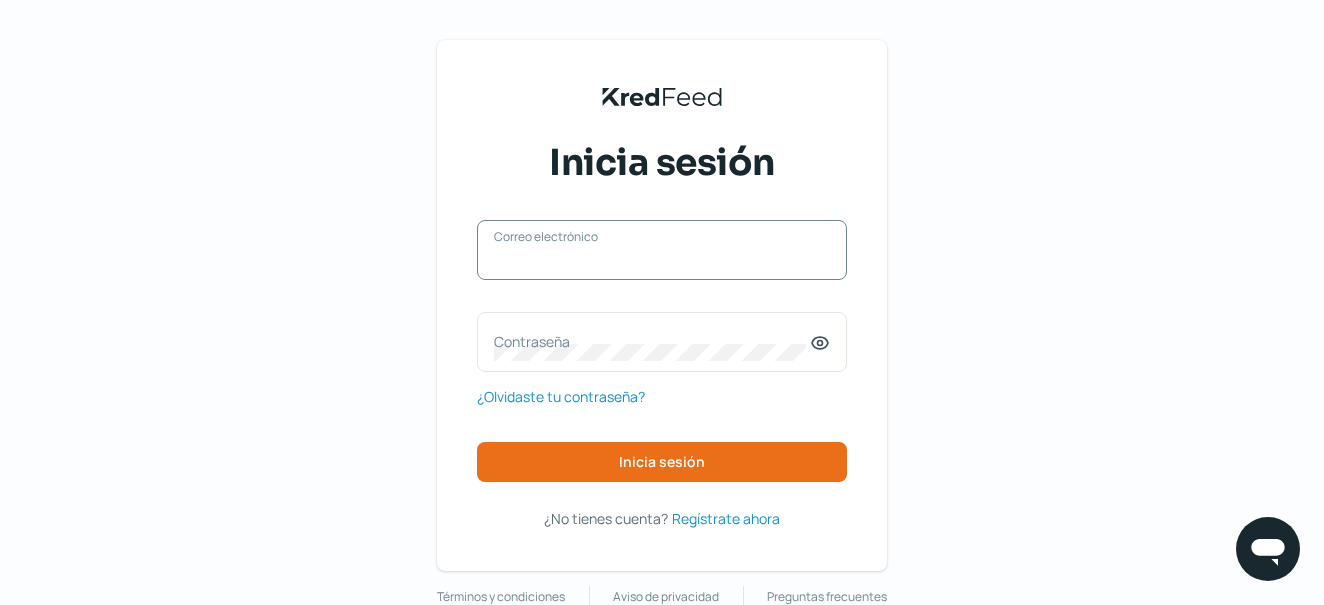 type on "[EMAIL]" 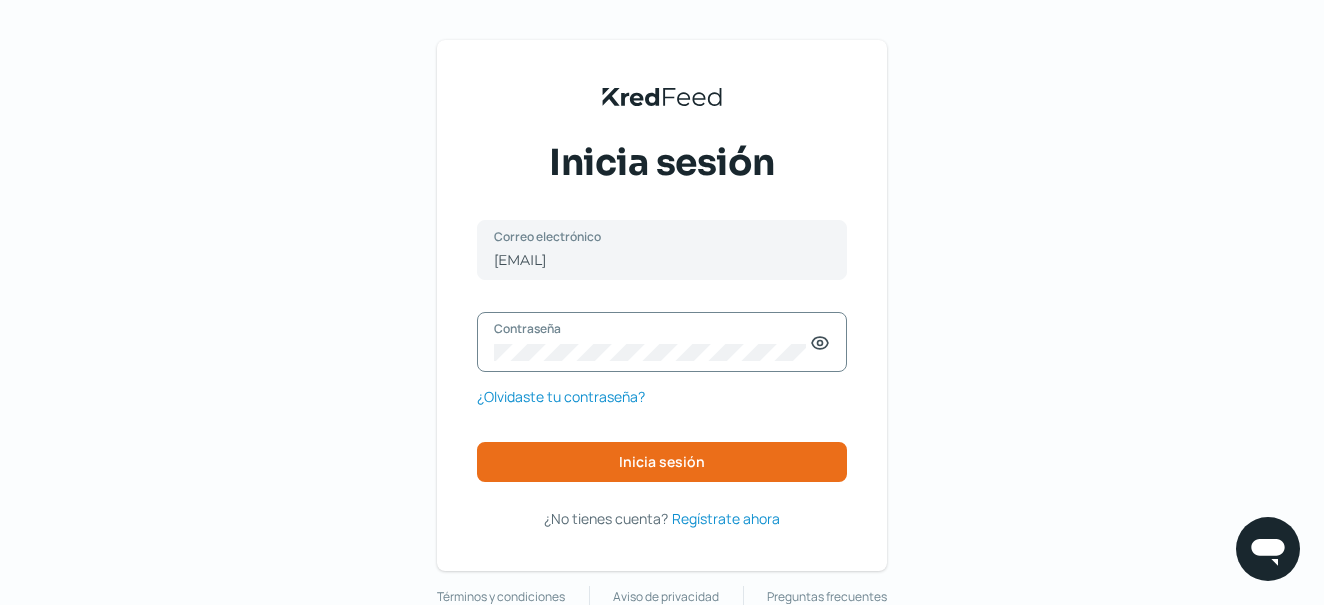 click 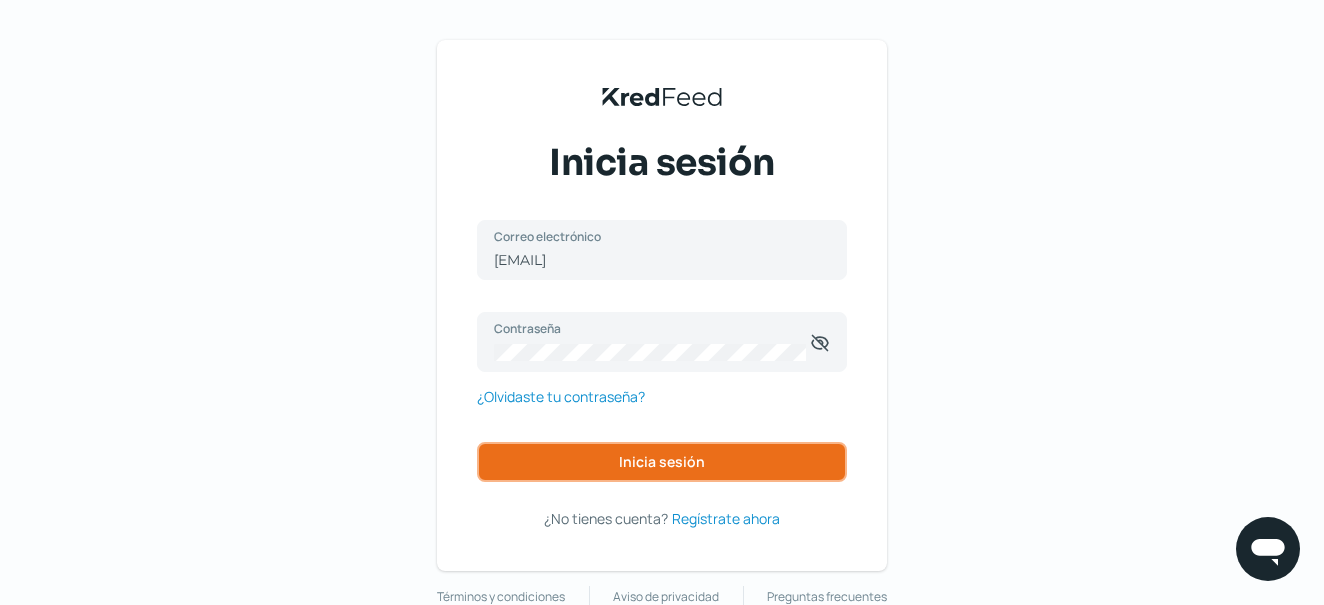 click on "Inicia sesión" at bounding box center (662, 462) 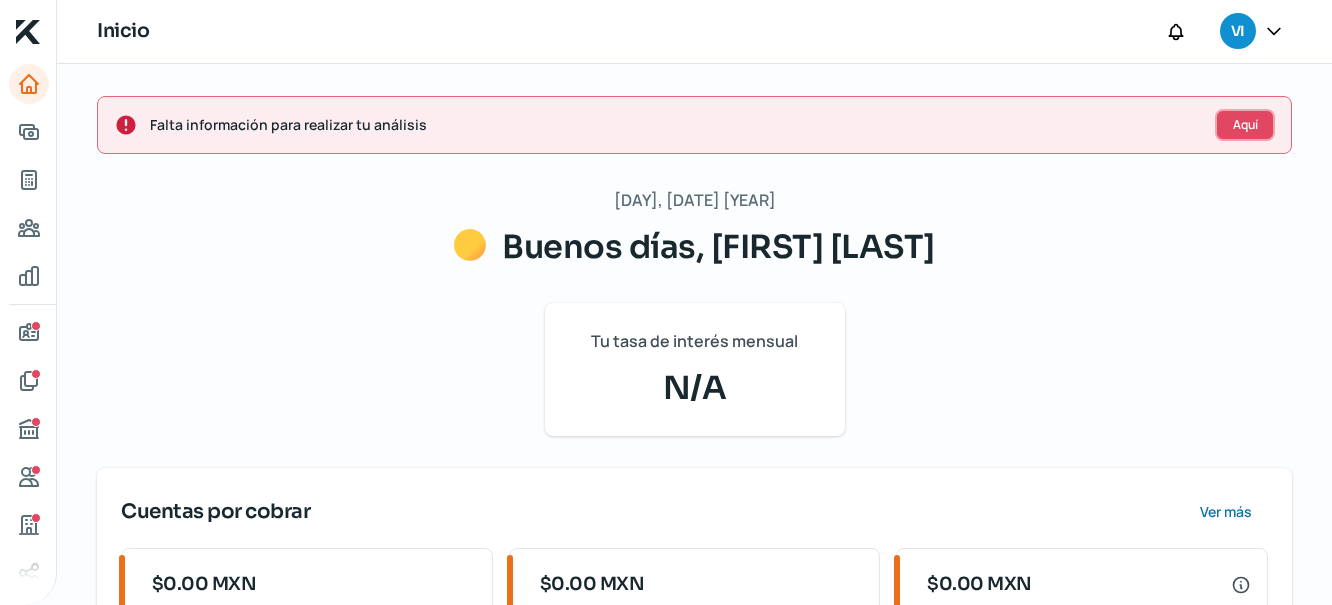 click on "Aquí" at bounding box center [1245, 125] 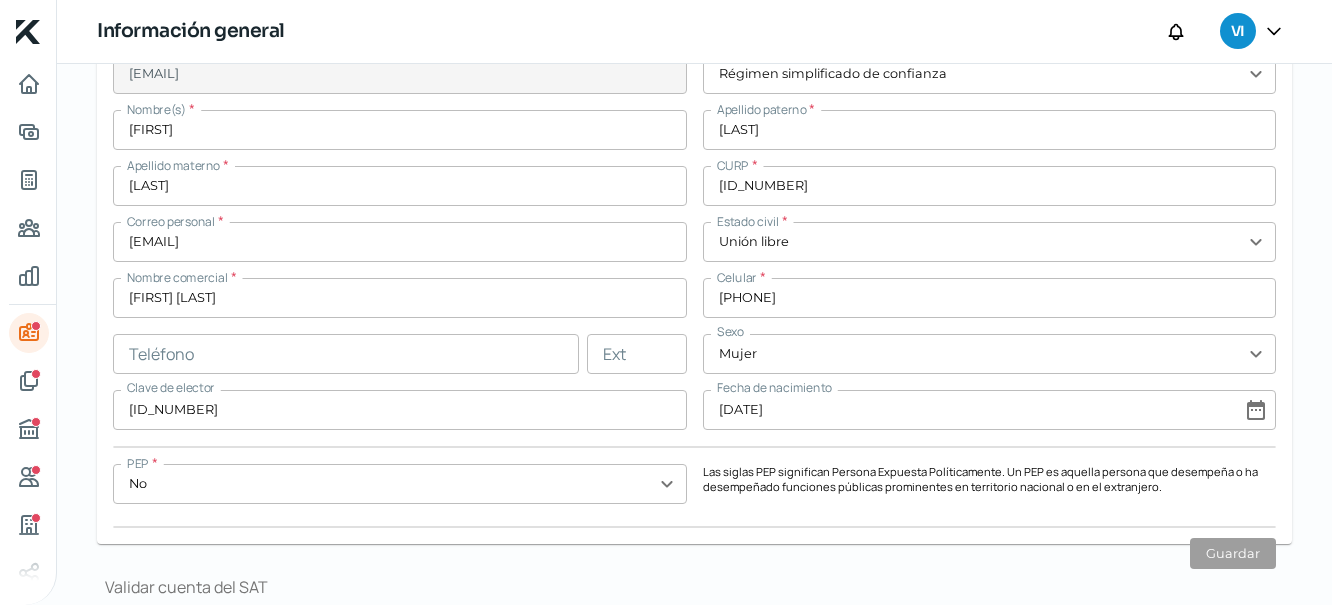 type on "1000286176.jpg" 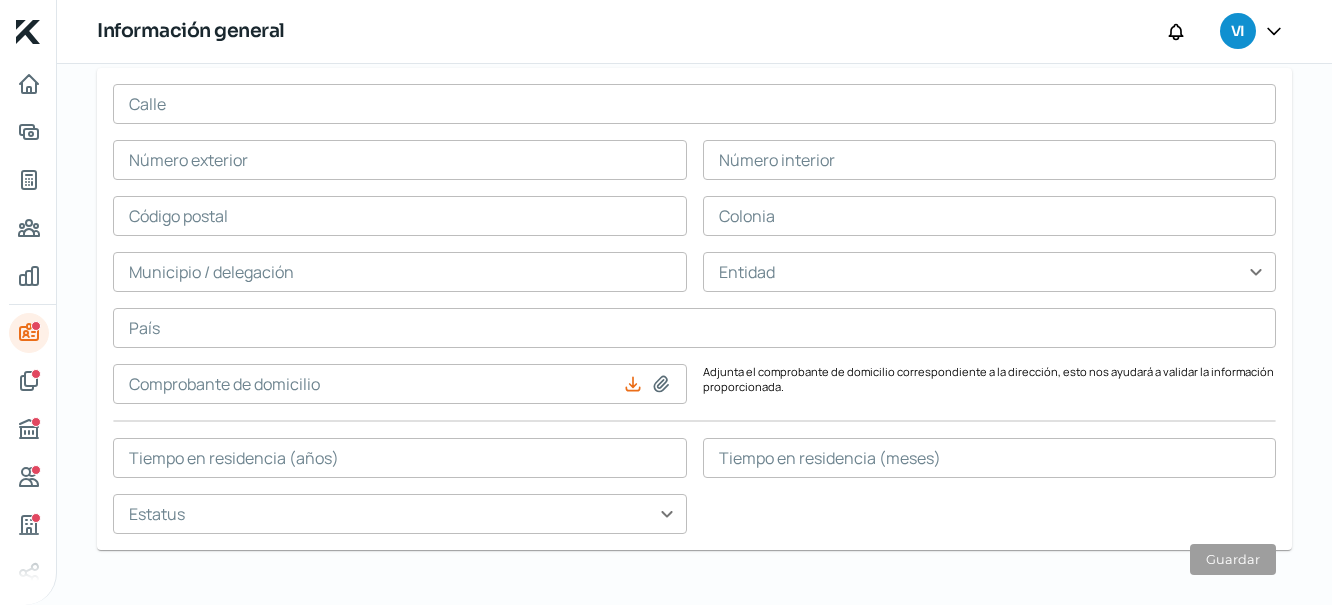 scroll, scrollTop: 1909, scrollLeft: 0, axis: vertical 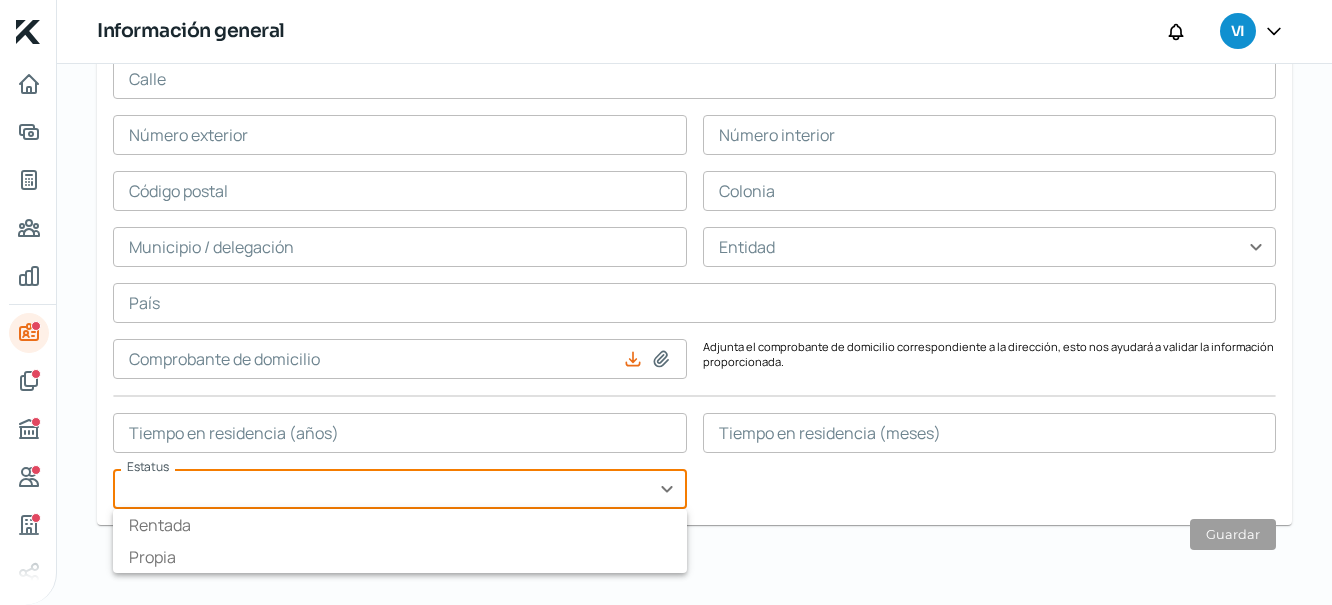 click at bounding box center (400, 489) 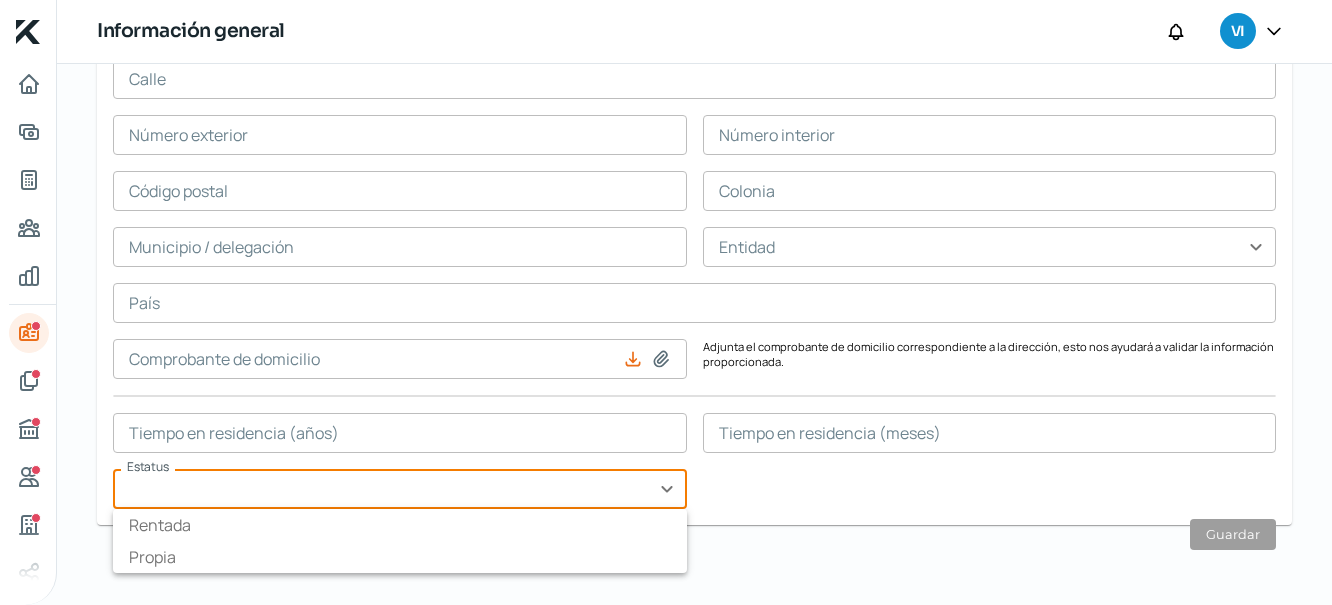click on "Calle Número exterior Número interior [POSTAL CODE] Colonia Municipio / delegación [STATE] expand_more País Comprobante de domicilio Adjunta el comprobante de domicilio correspondiente a la dirección, esto nos ayudará a validar la información proporcionada. Tiempo en residencia (años) Tiempo en residencia (meses) Estatus expand_more Rentada Propia" at bounding box center [694, 284] 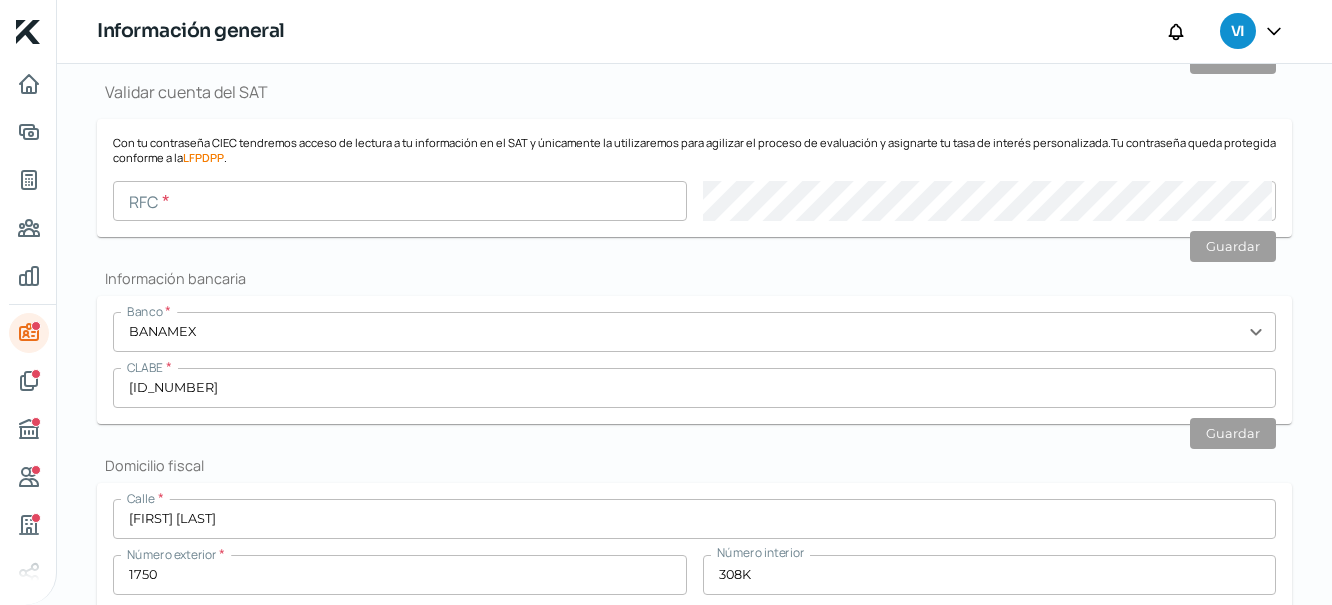 scroll, scrollTop: 560, scrollLeft: 0, axis: vertical 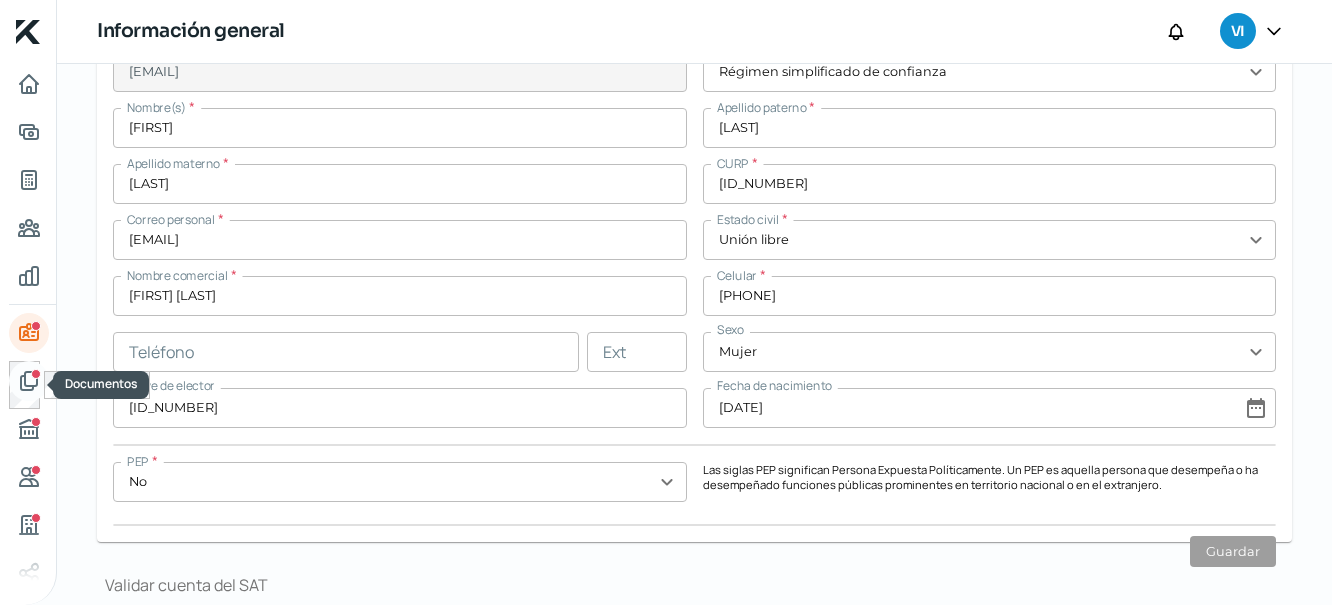 click 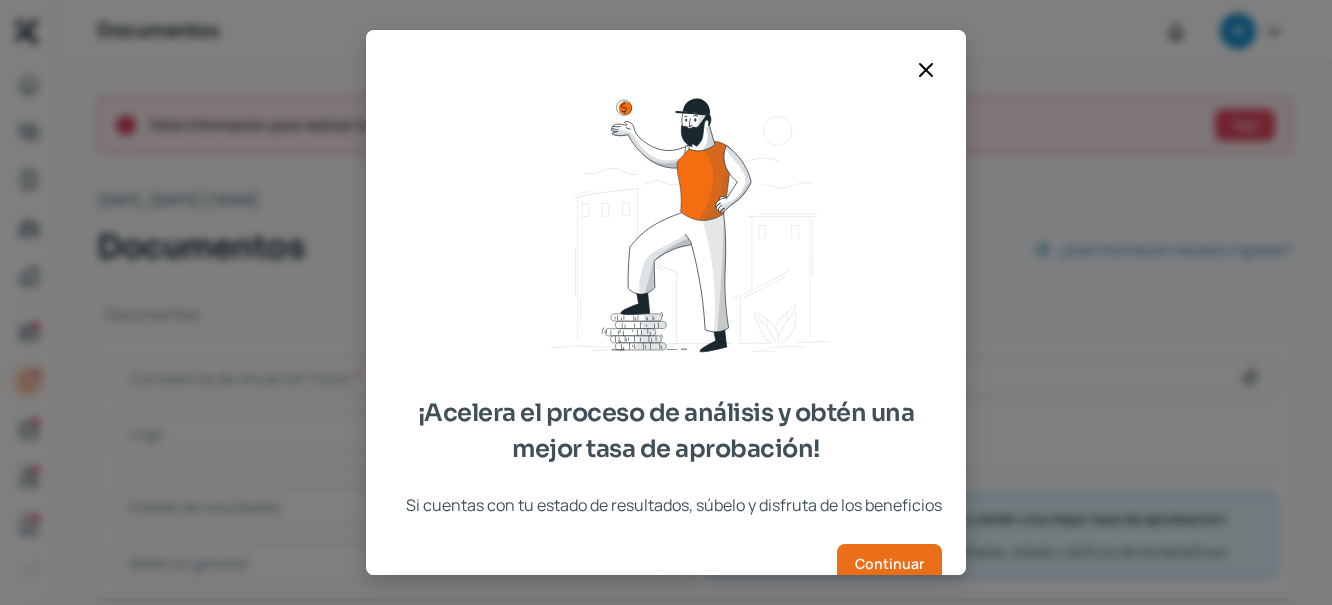 click 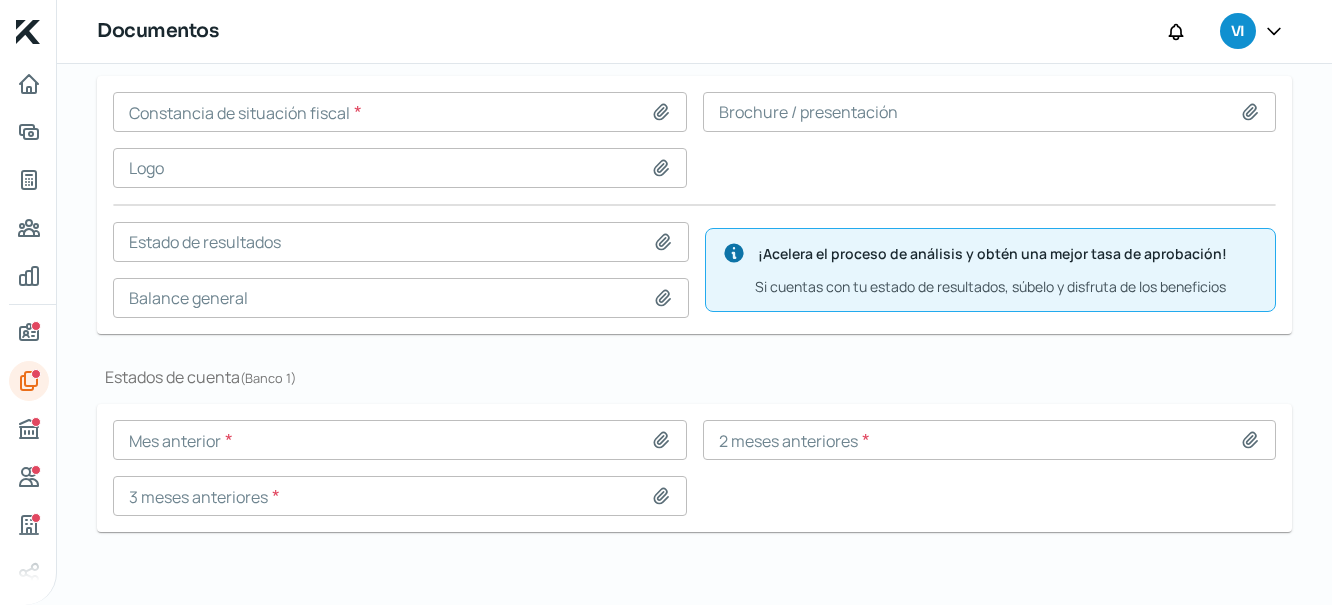 scroll, scrollTop: 272, scrollLeft: 0, axis: vertical 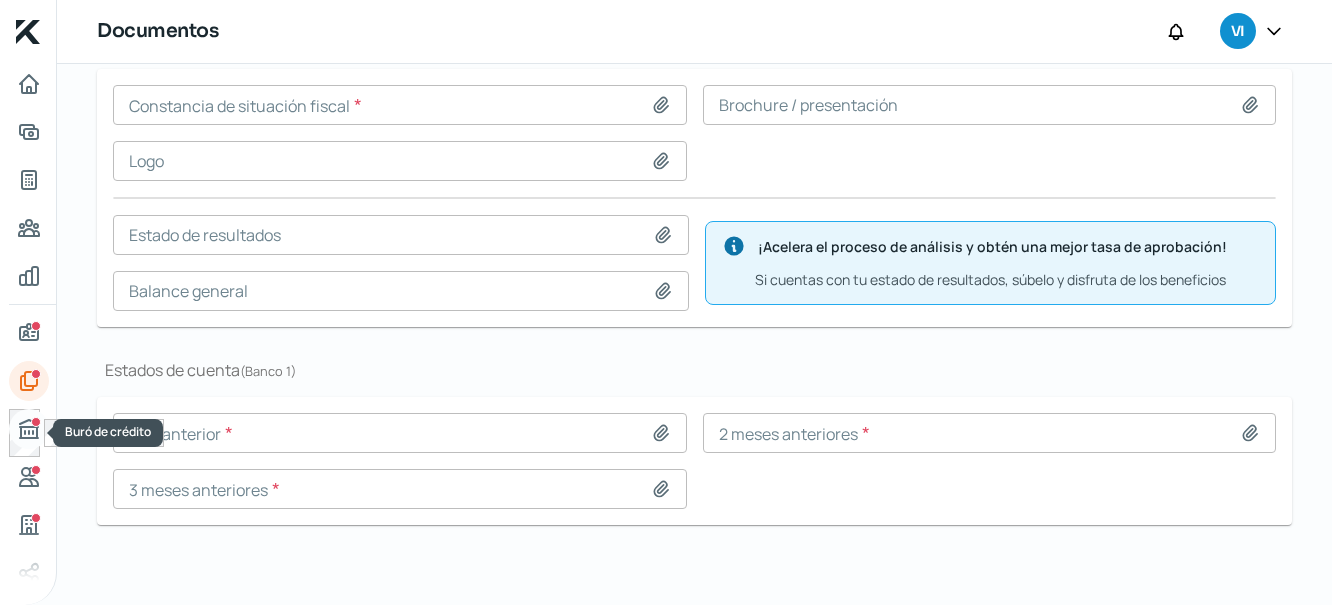 click at bounding box center [29, 429] 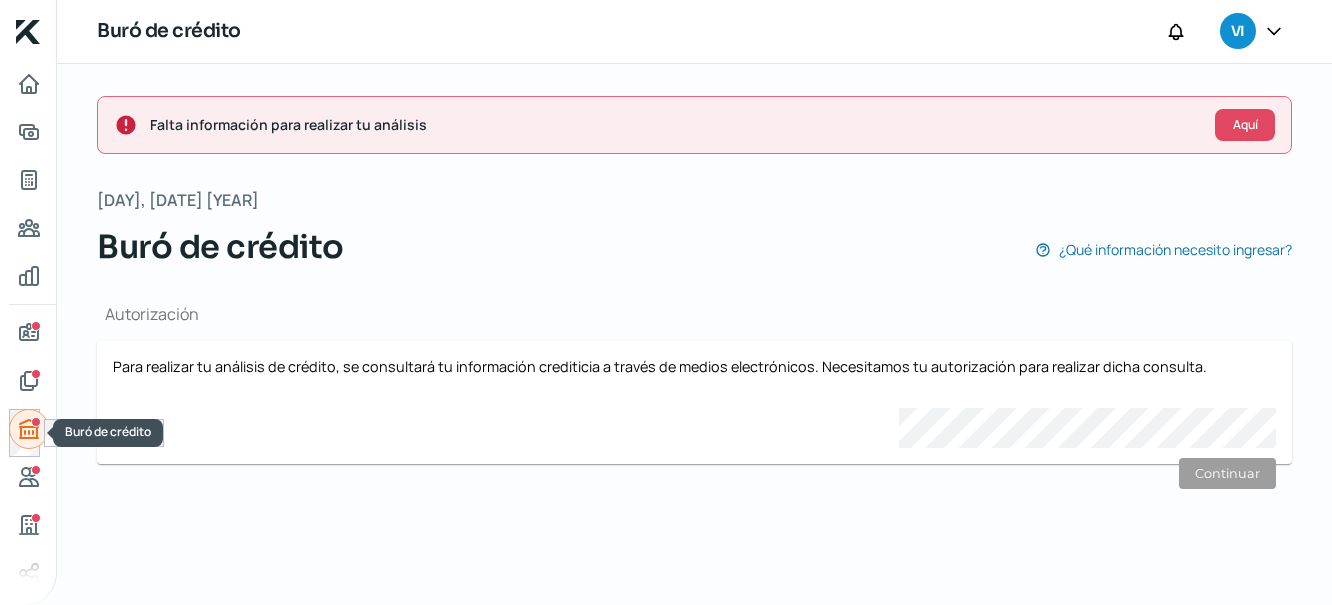 scroll, scrollTop: 0, scrollLeft: 0, axis: both 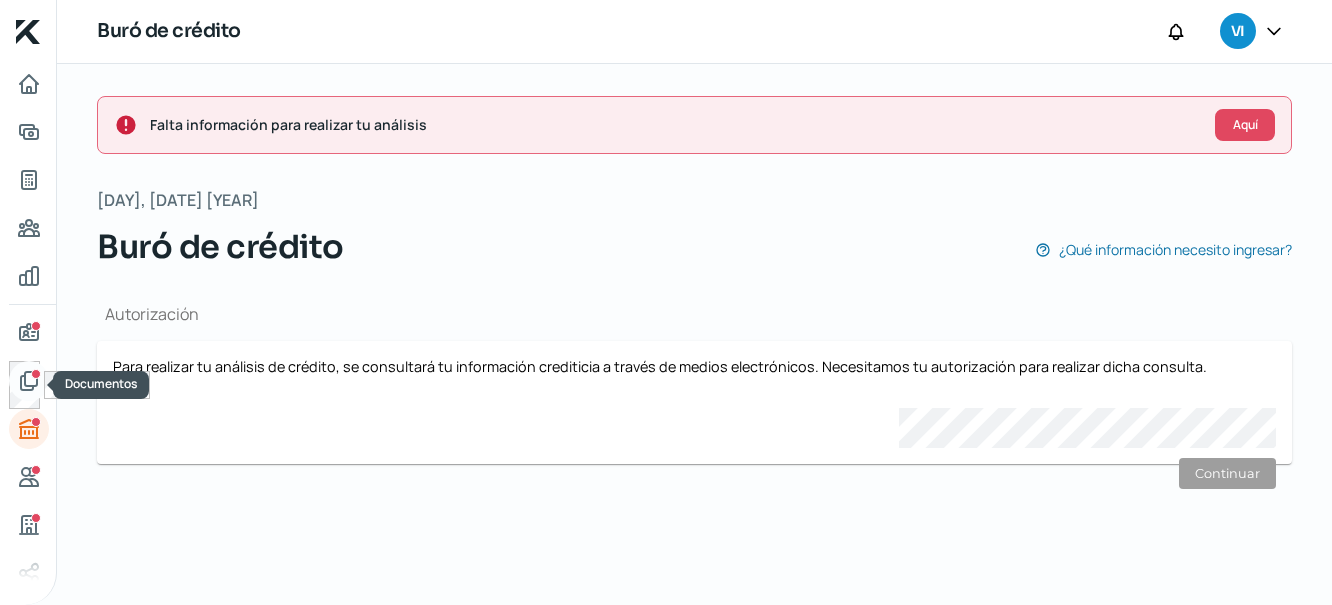 click 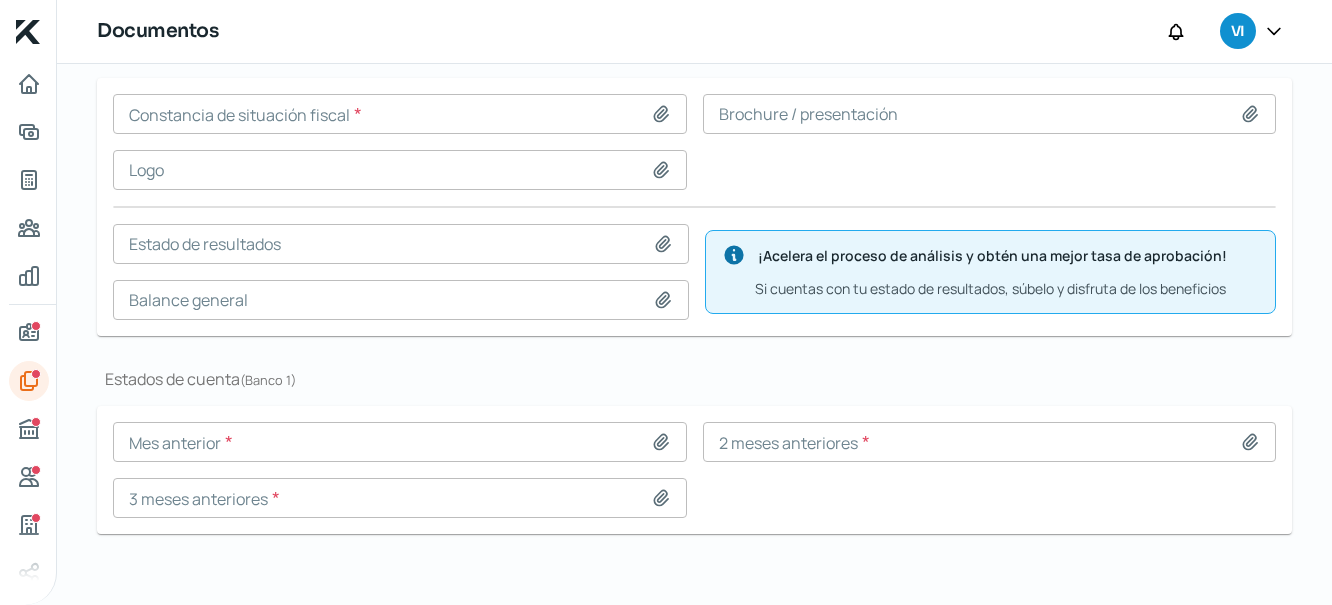 scroll, scrollTop: 272, scrollLeft: 0, axis: vertical 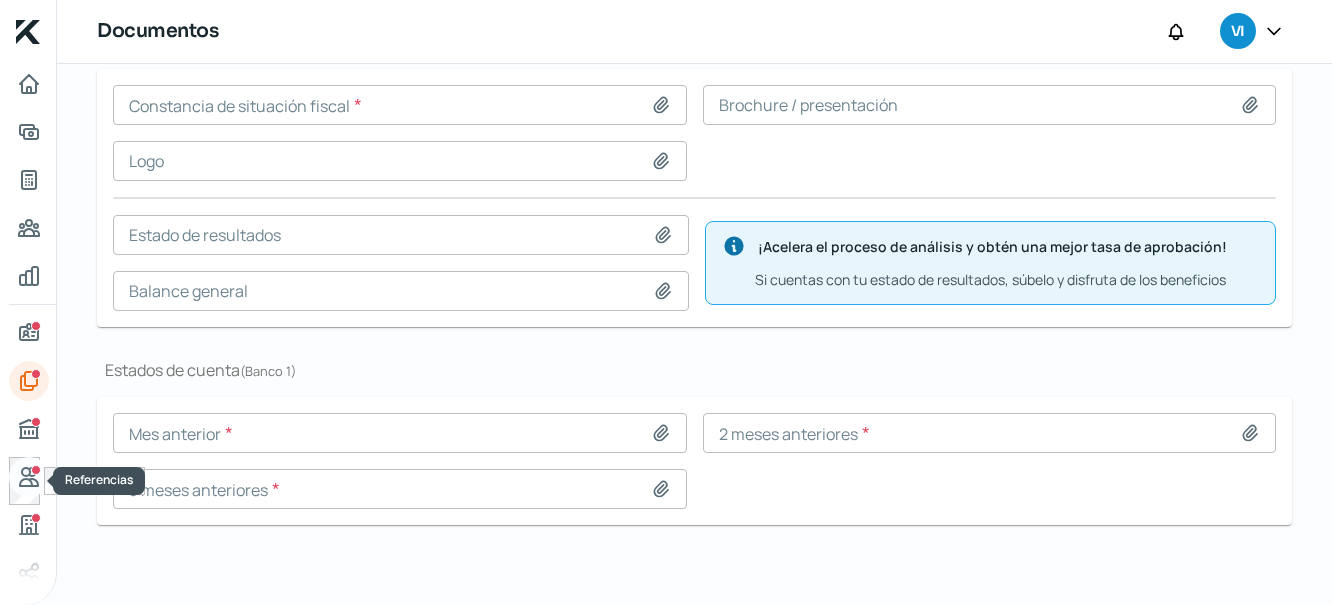 click 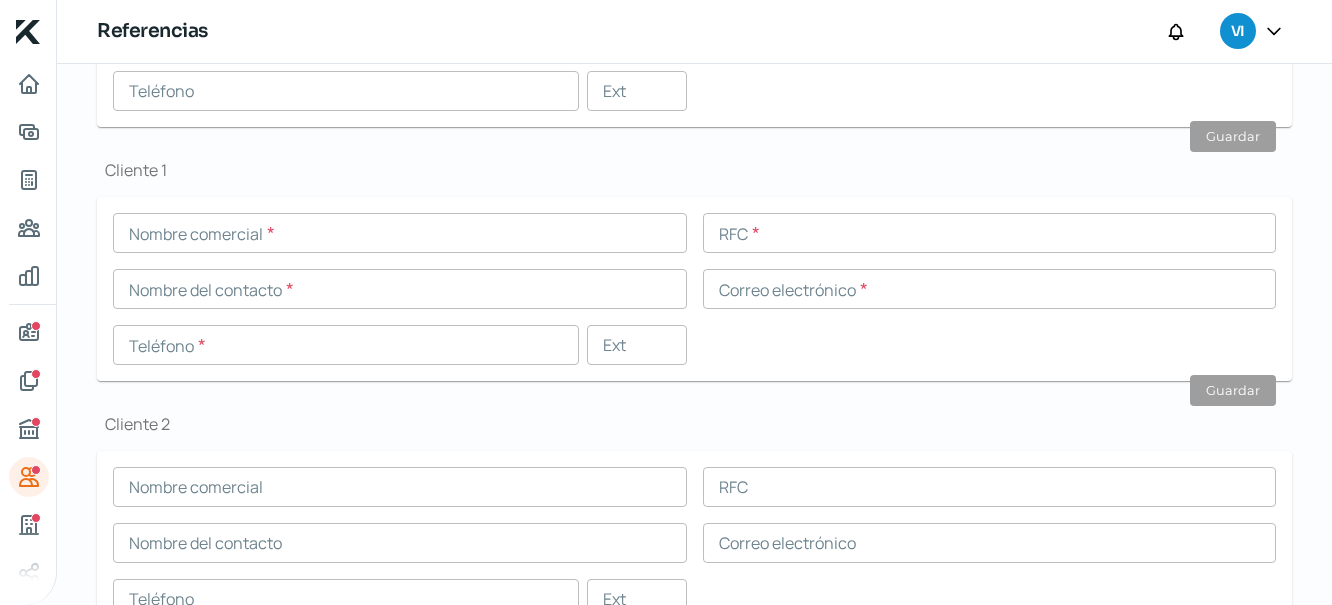 scroll, scrollTop: 532, scrollLeft: 0, axis: vertical 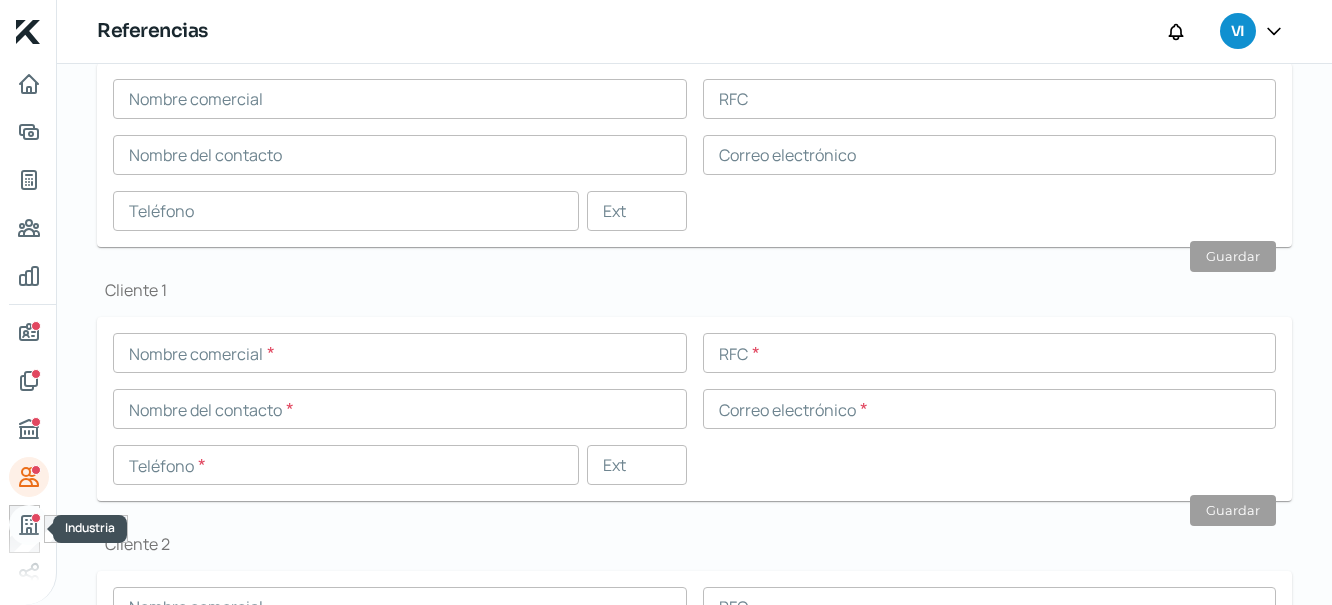 click 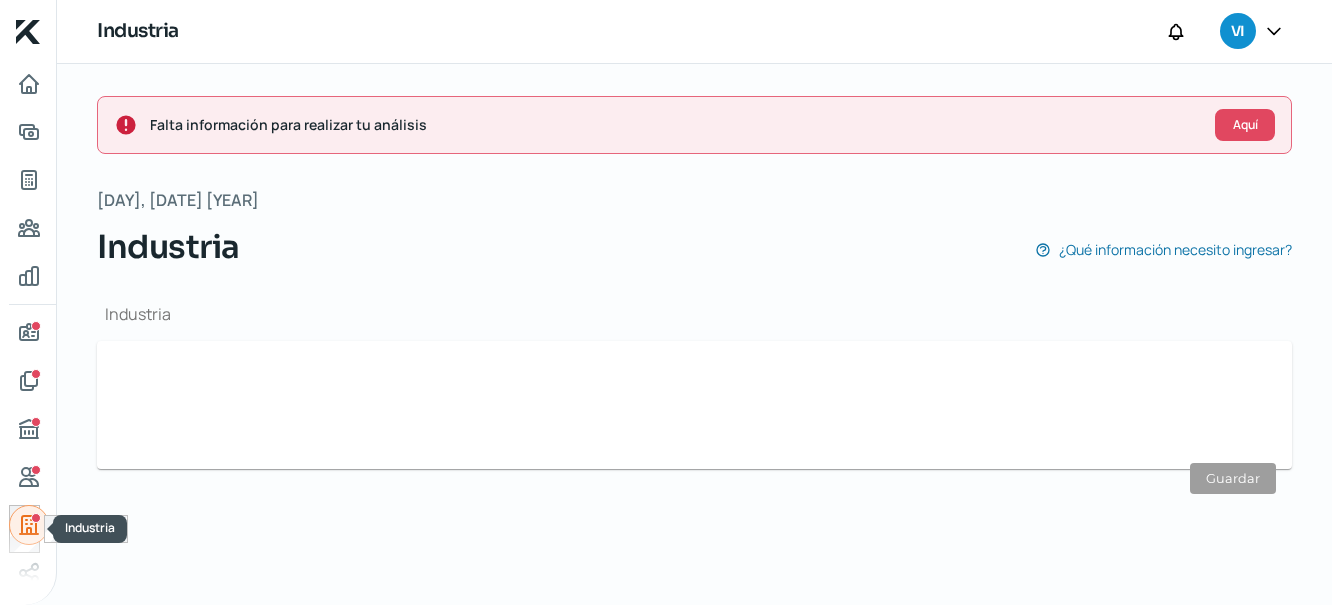 scroll, scrollTop: 0, scrollLeft: 0, axis: both 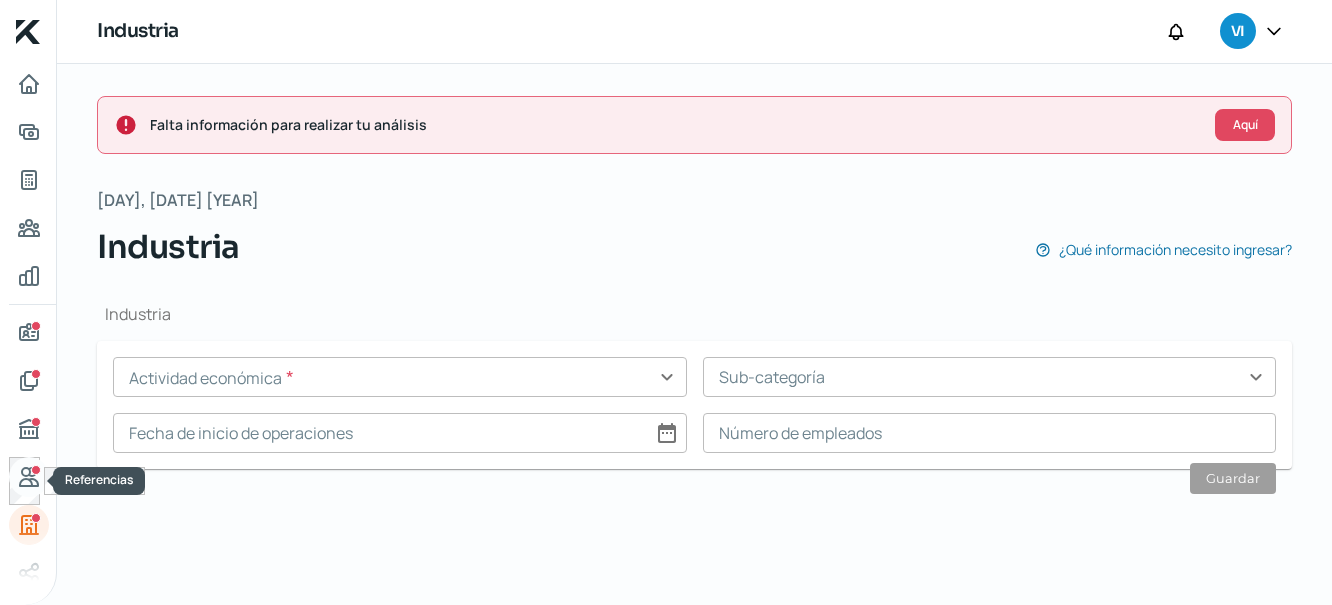 click 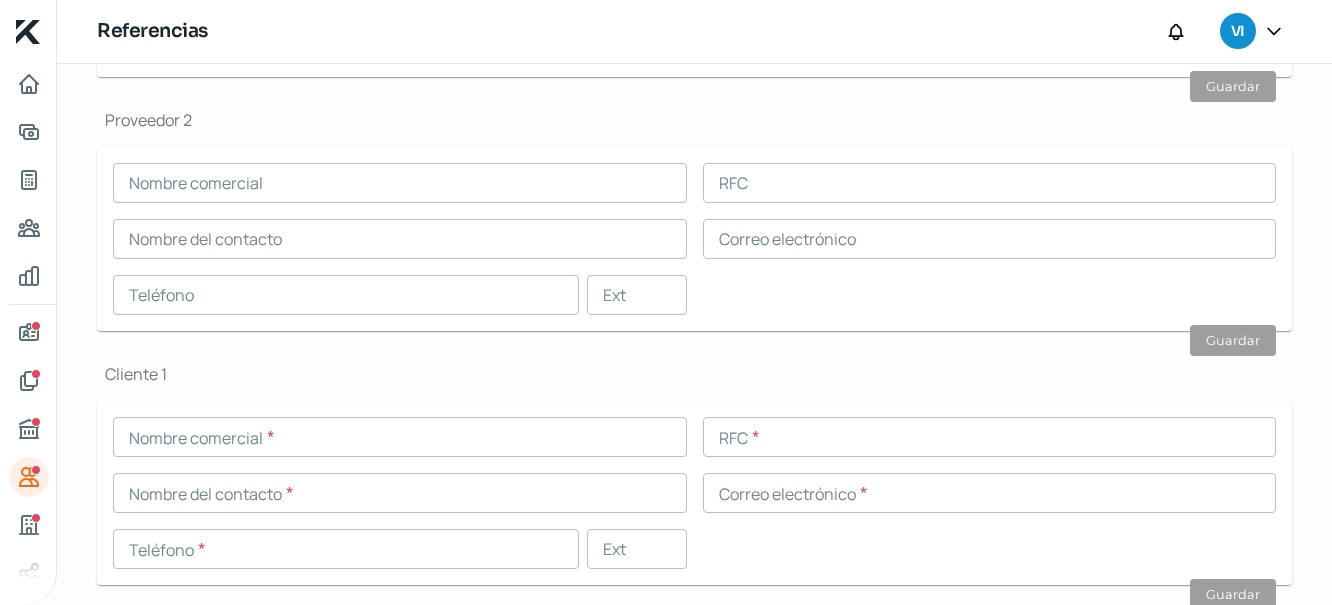 scroll, scrollTop: 465, scrollLeft: 0, axis: vertical 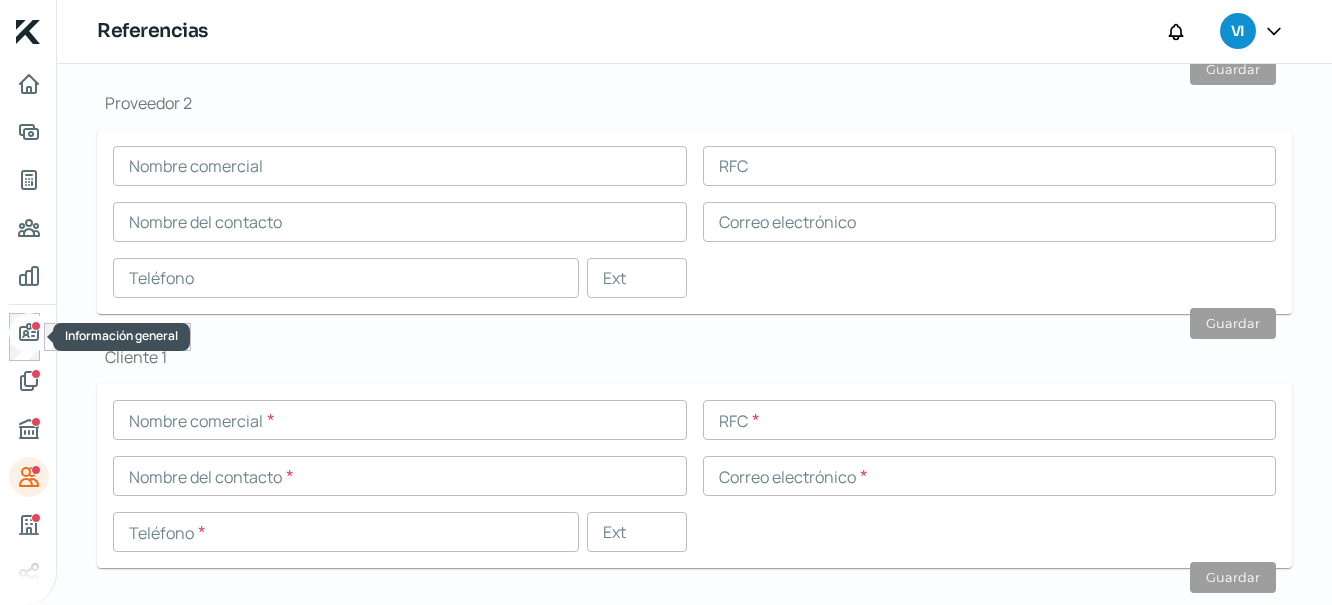 click 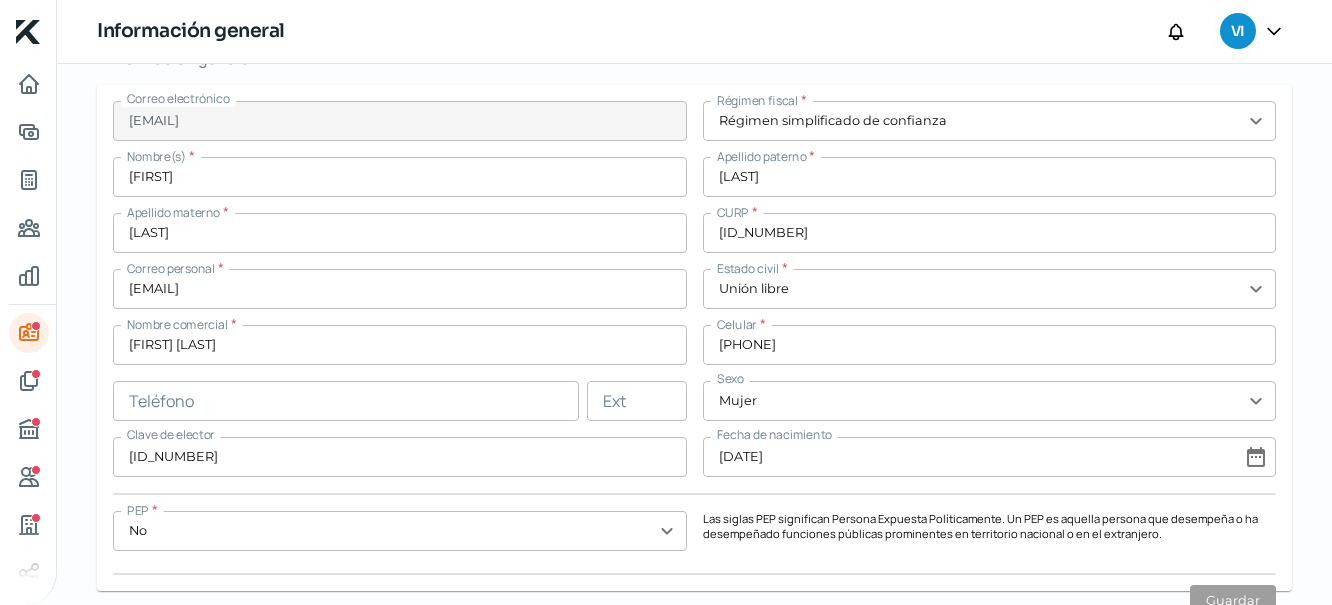scroll, scrollTop: 782, scrollLeft: 0, axis: vertical 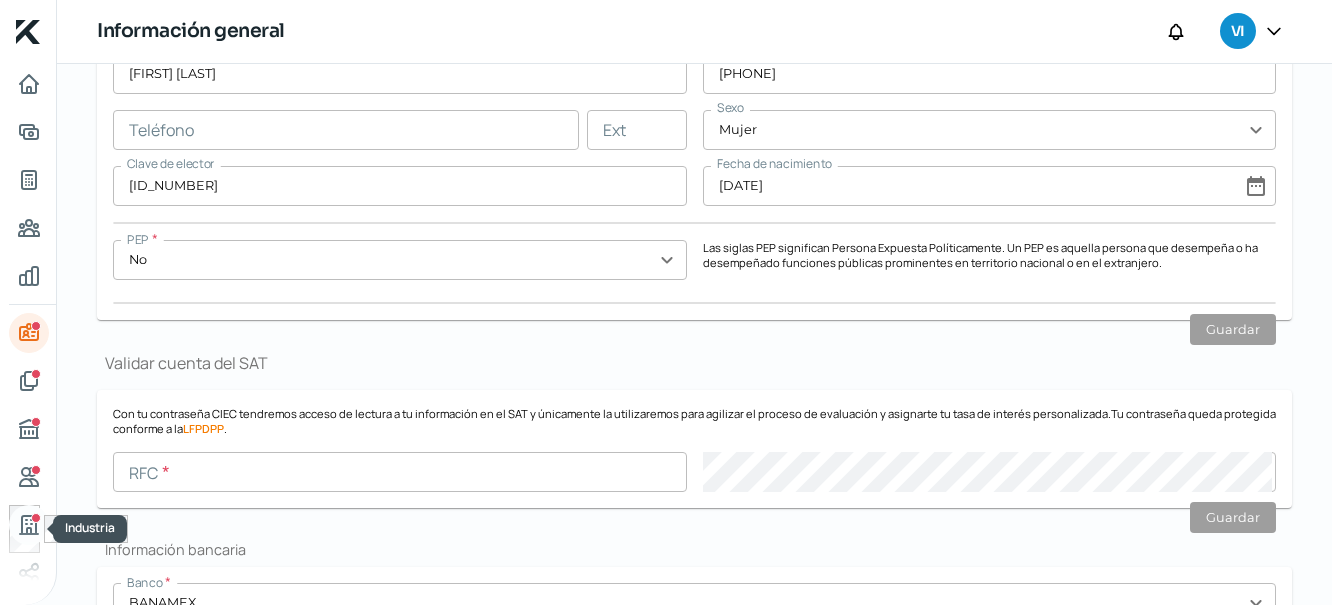 click at bounding box center [29, 525] 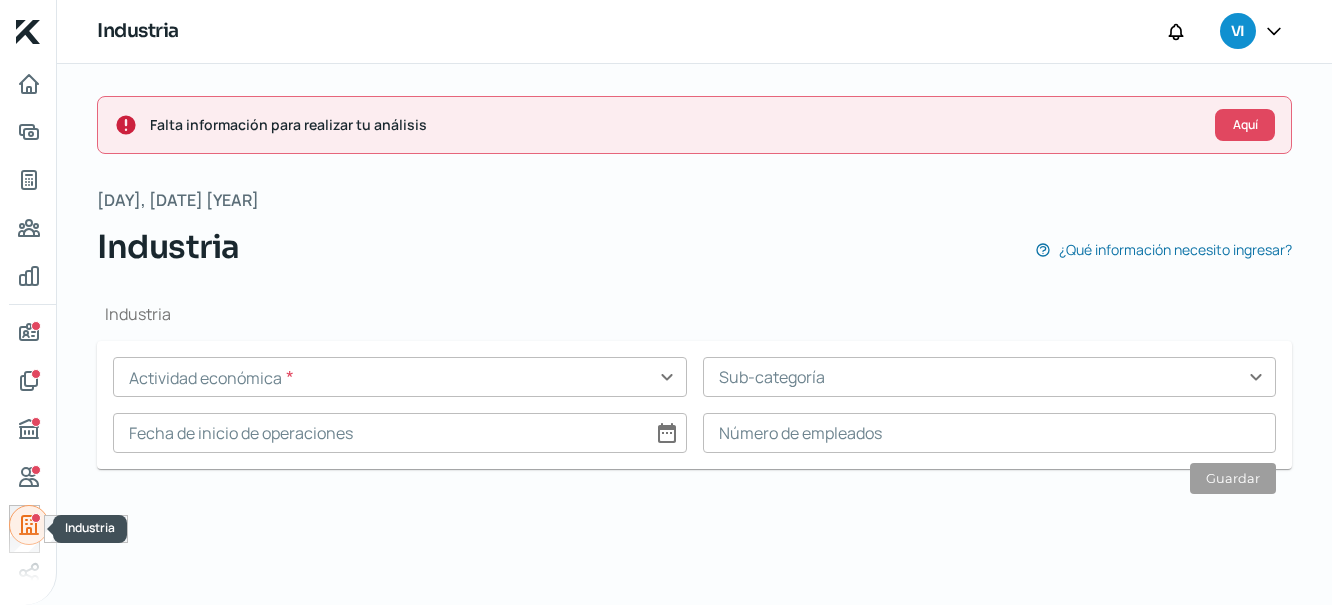 scroll, scrollTop: 0, scrollLeft: 0, axis: both 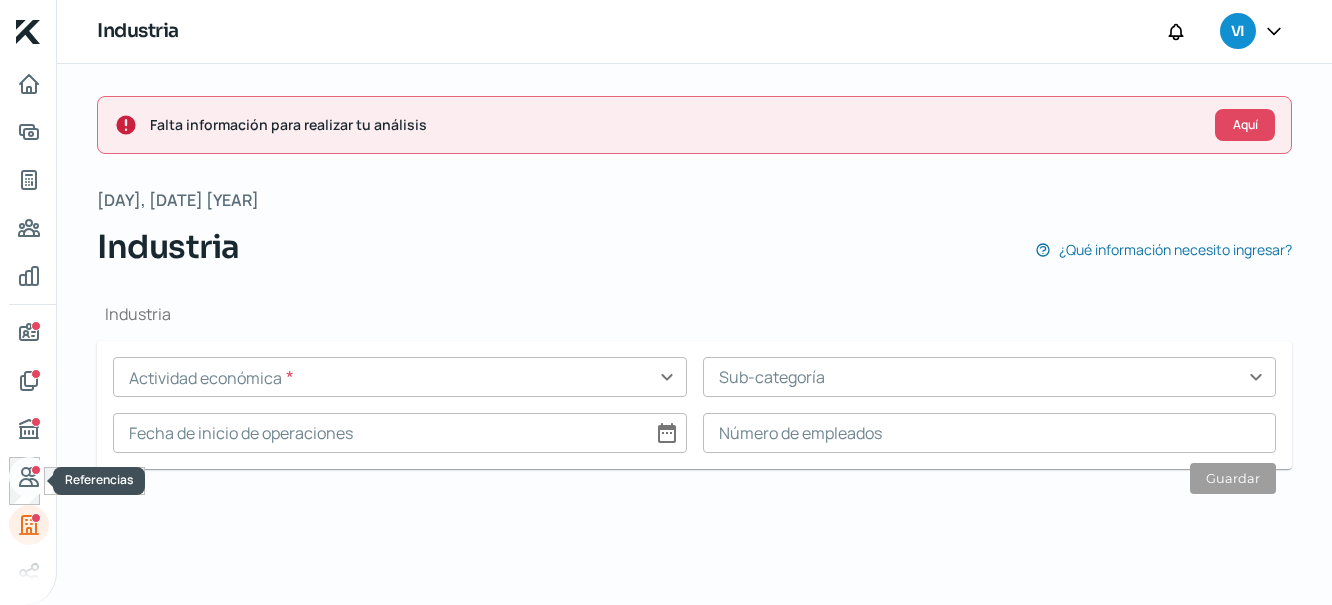 click at bounding box center [36, 470] 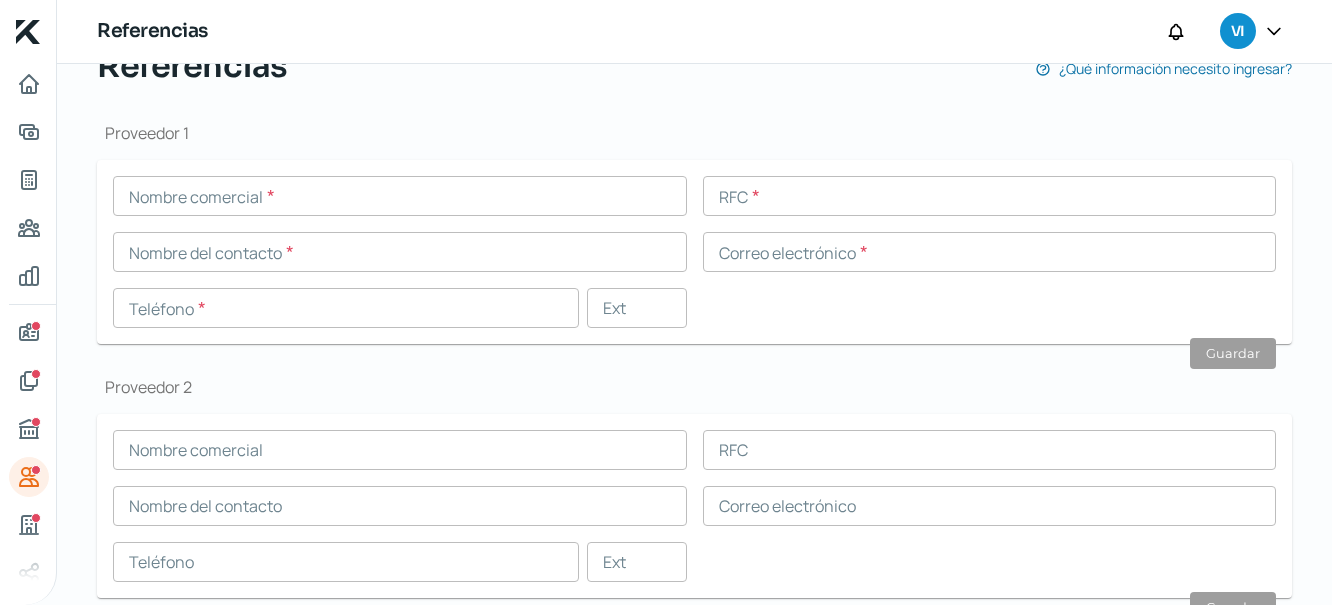 scroll, scrollTop: 0, scrollLeft: 0, axis: both 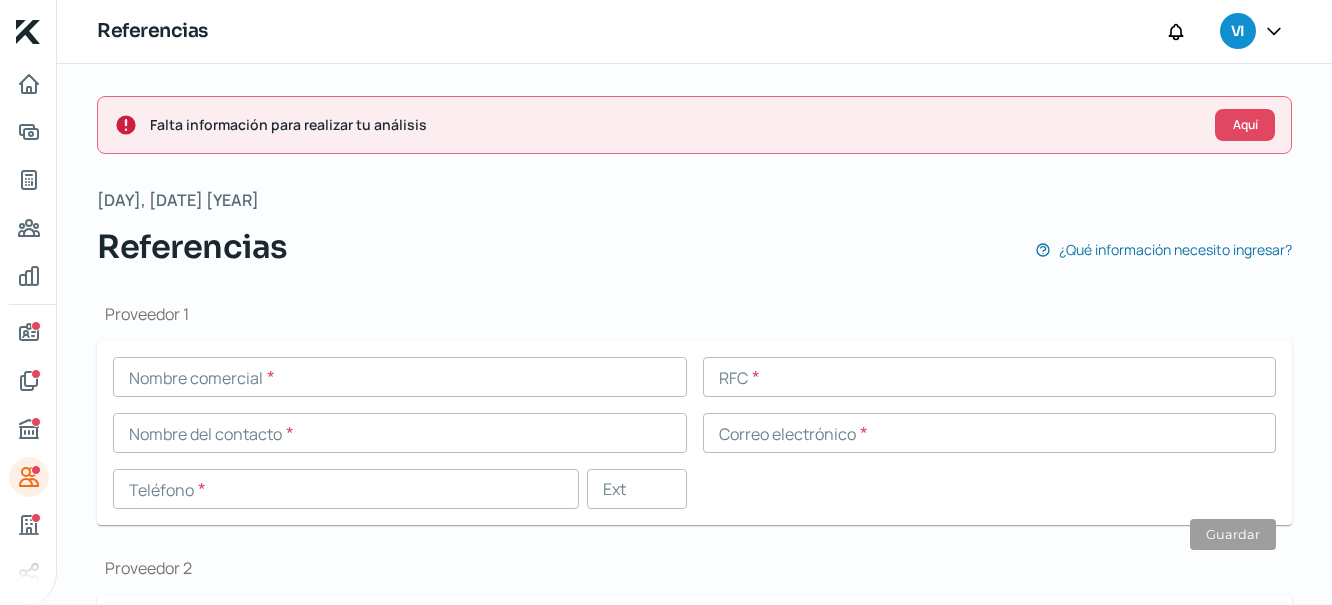 click on "Referencias ¿Qué información necesito ingresar?" at bounding box center [694, 247] 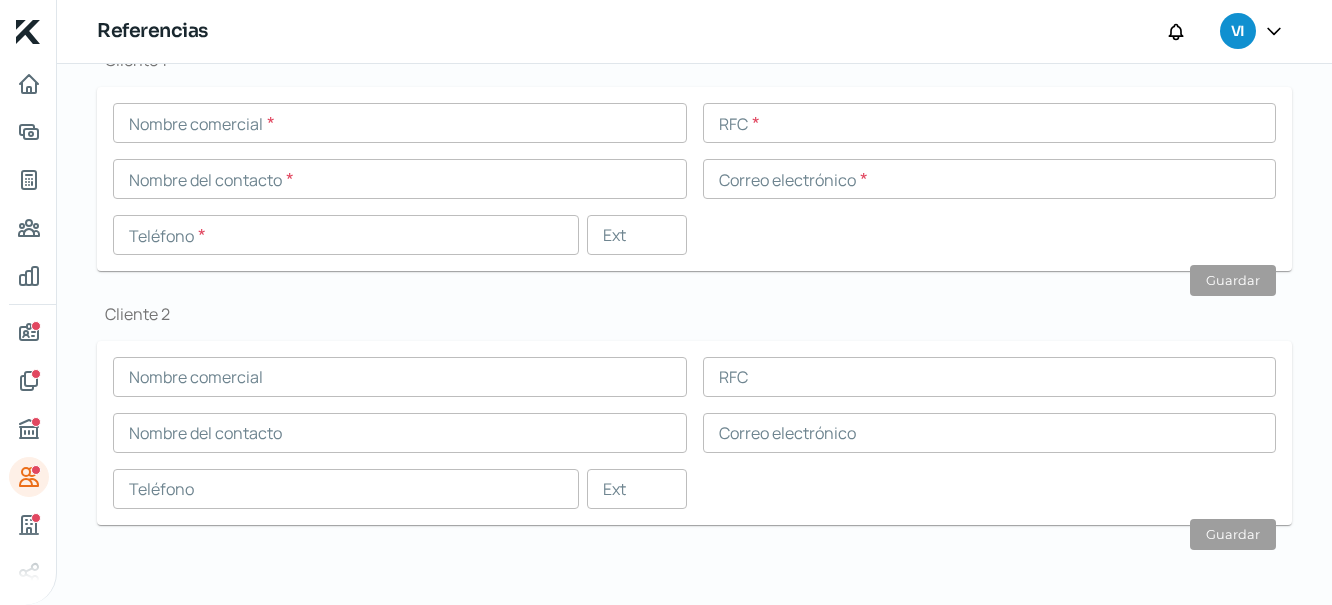 scroll, scrollTop: 0, scrollLeft: 0, axis: both 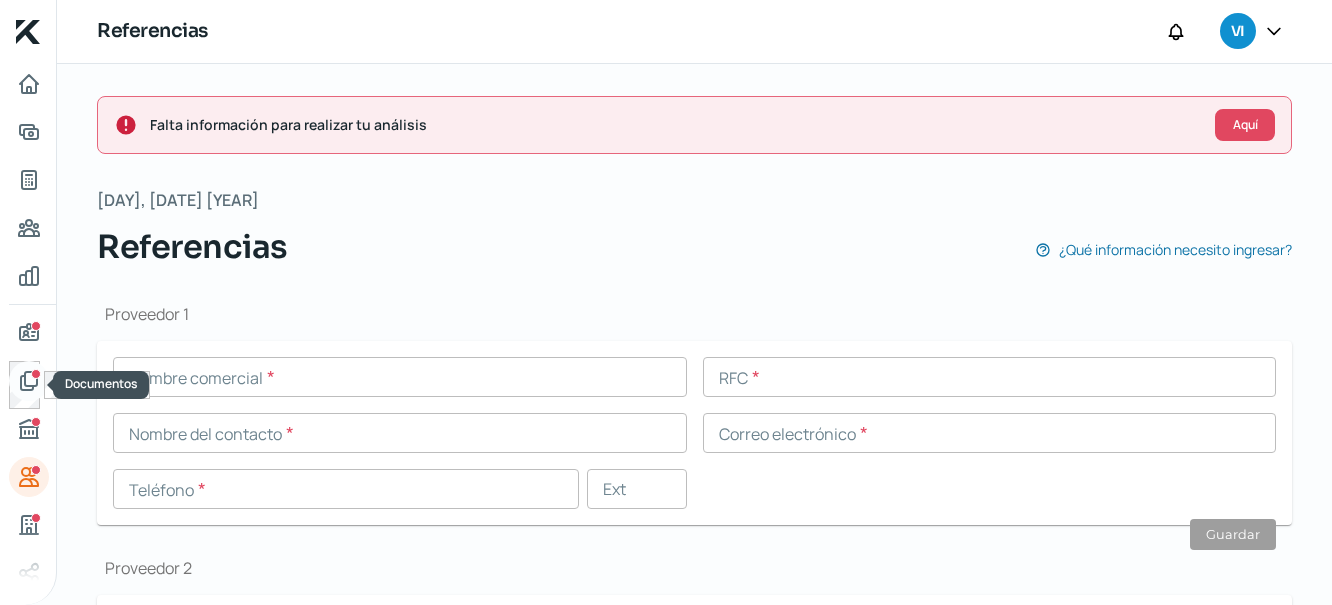 click at bounding box center [29, 381] 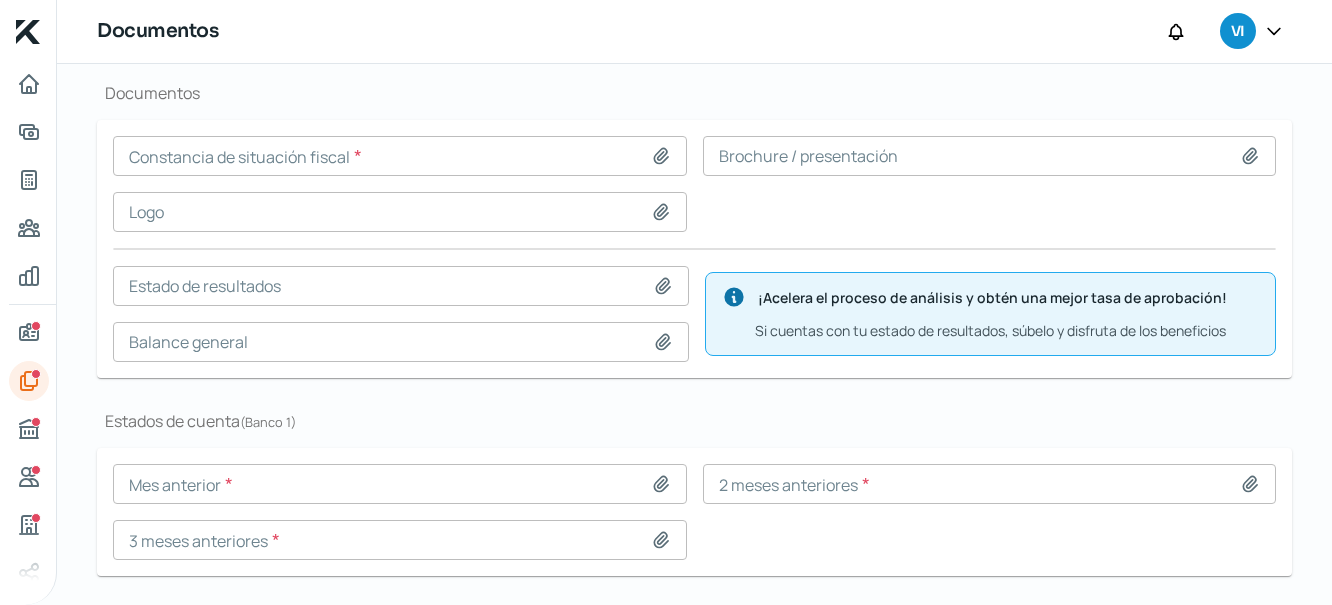scroll, scrollTop: 127, scrollLeft: 0, axis: vertical 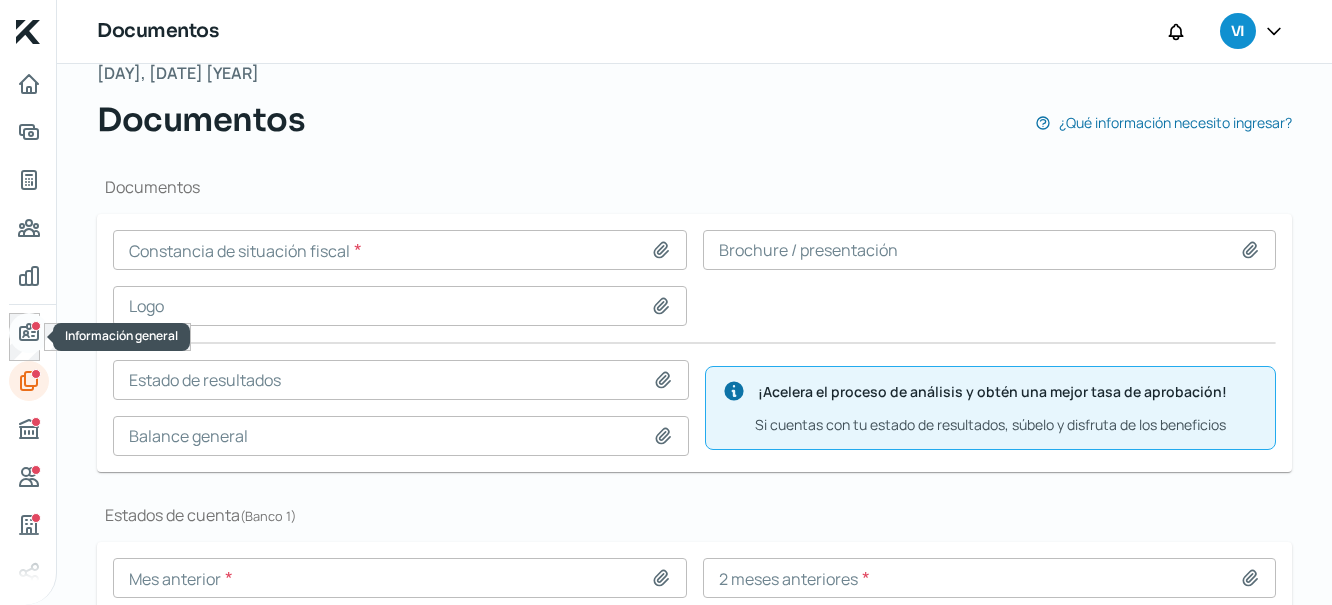 click at bounding box center [29, 333] 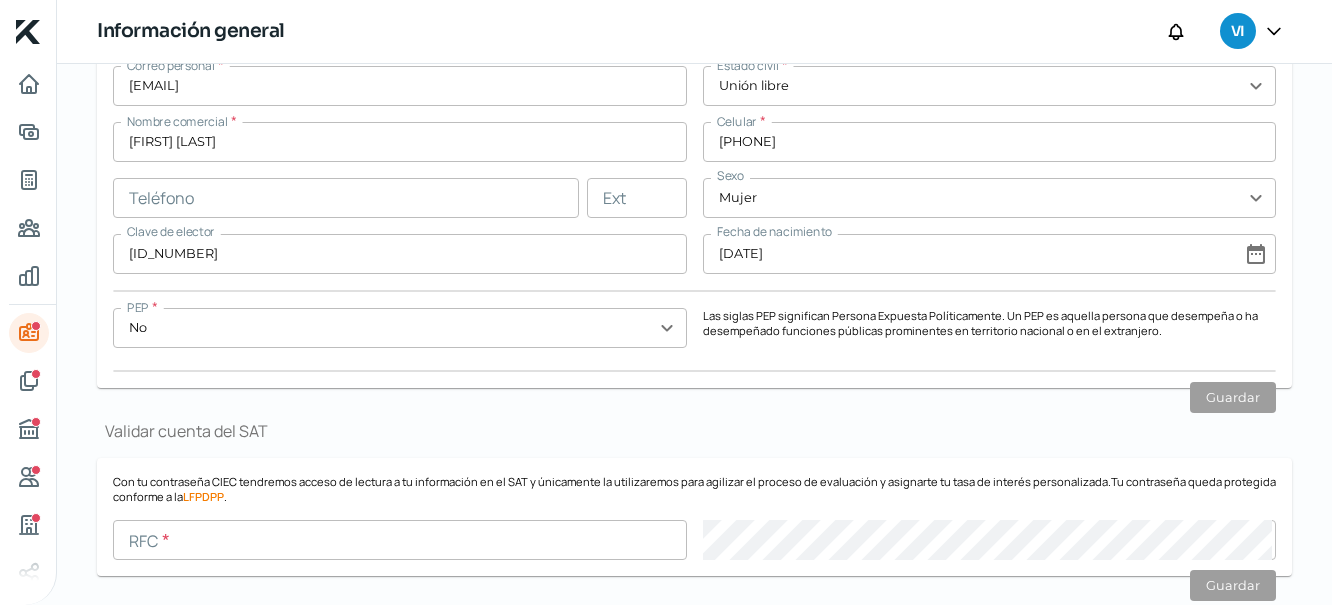 scroll, scrollTop: 1402, scrollLeft: 0, axis: vertical 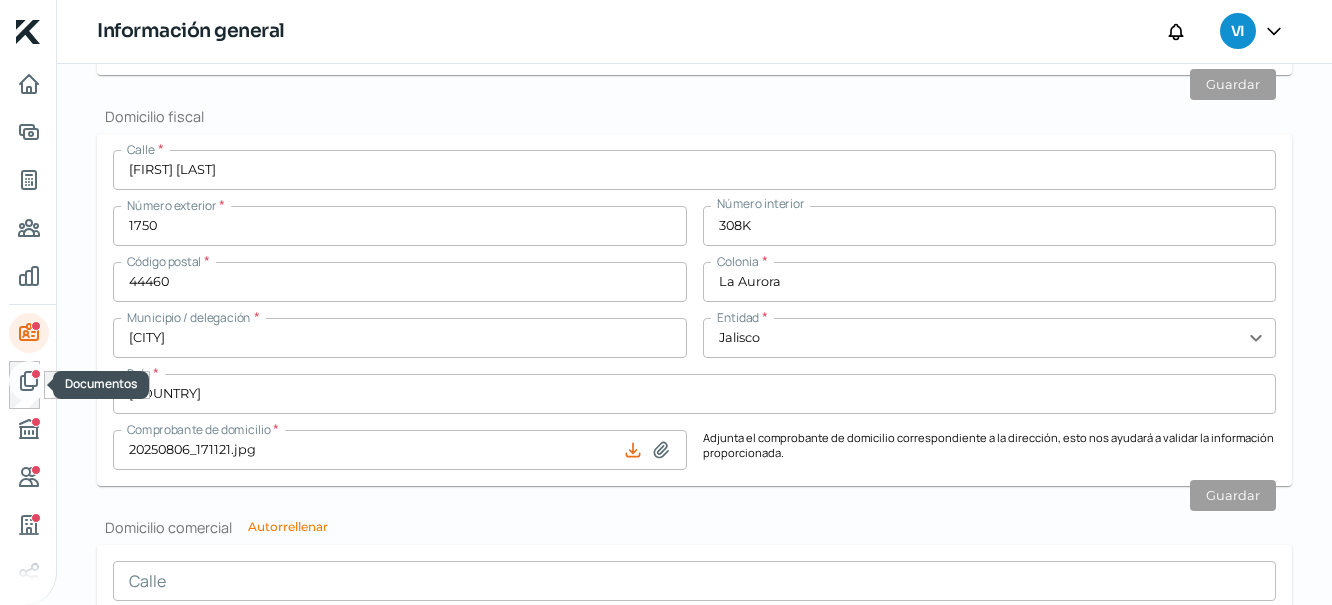 click 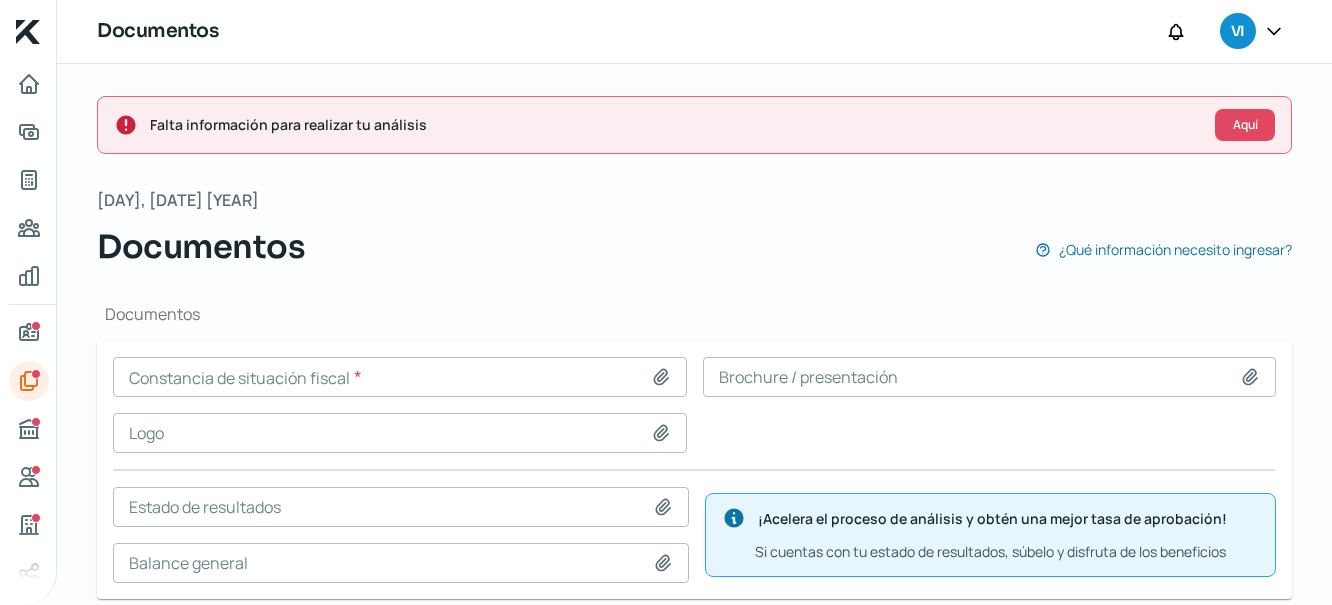 scroll, scrollTop: 53, scrollLeft: 0, axis: vertical 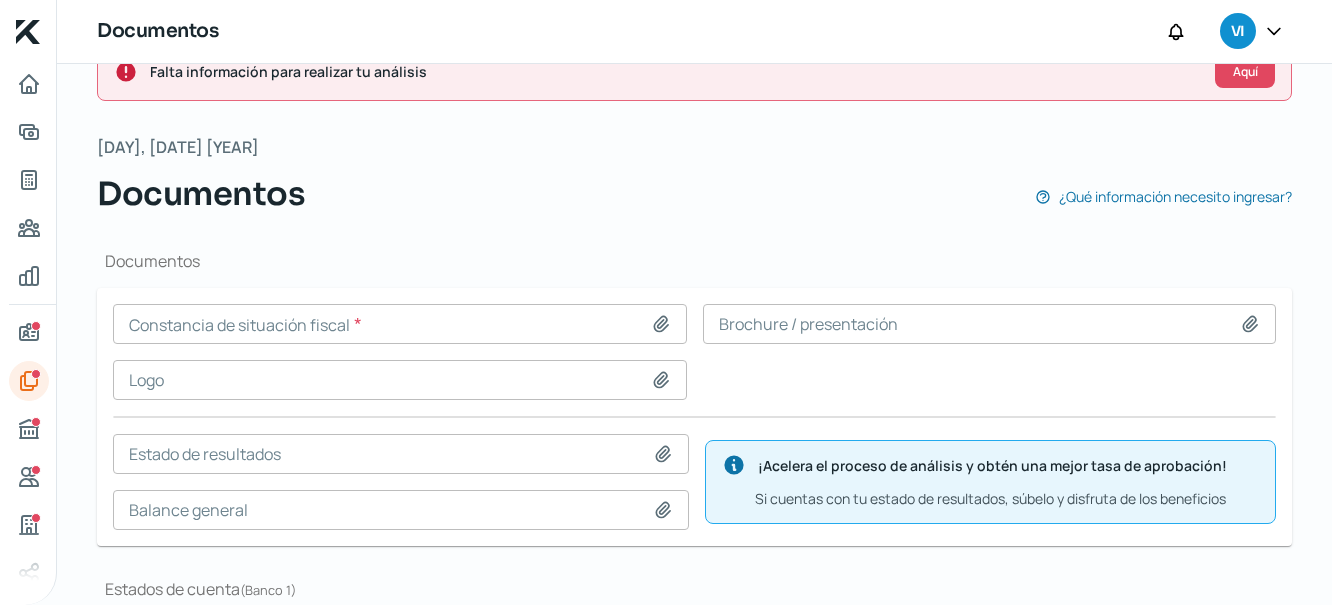 click 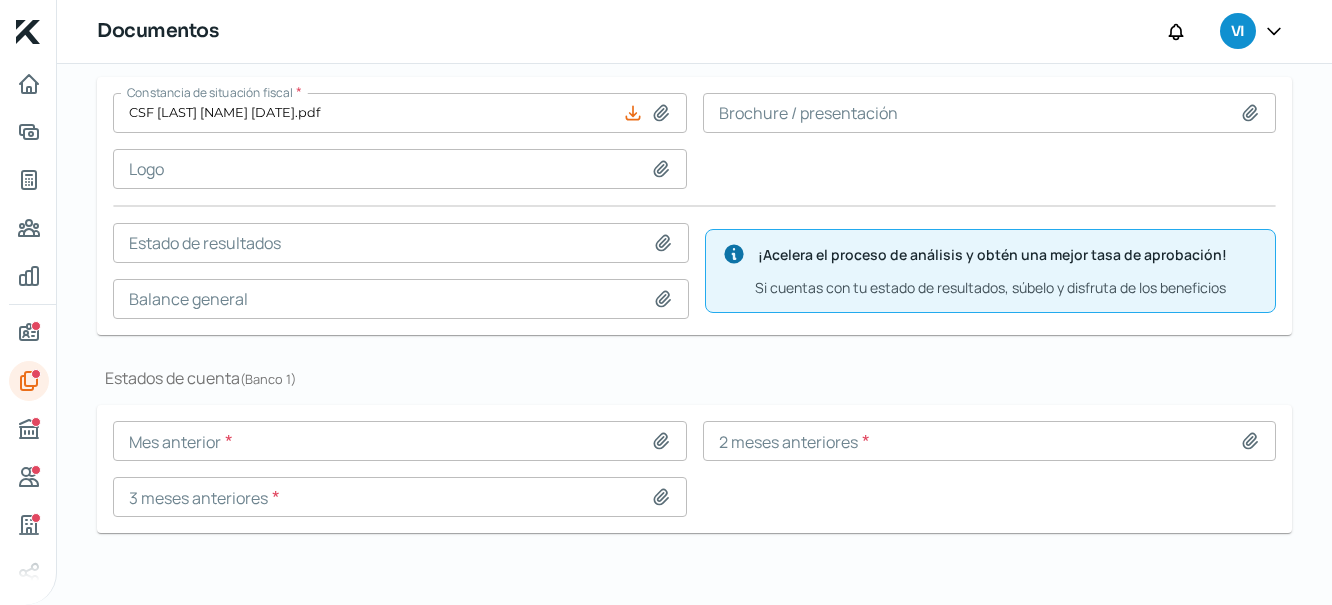 scroll, scrollTop: 272, scrollLeft: 0, axis: vertical 